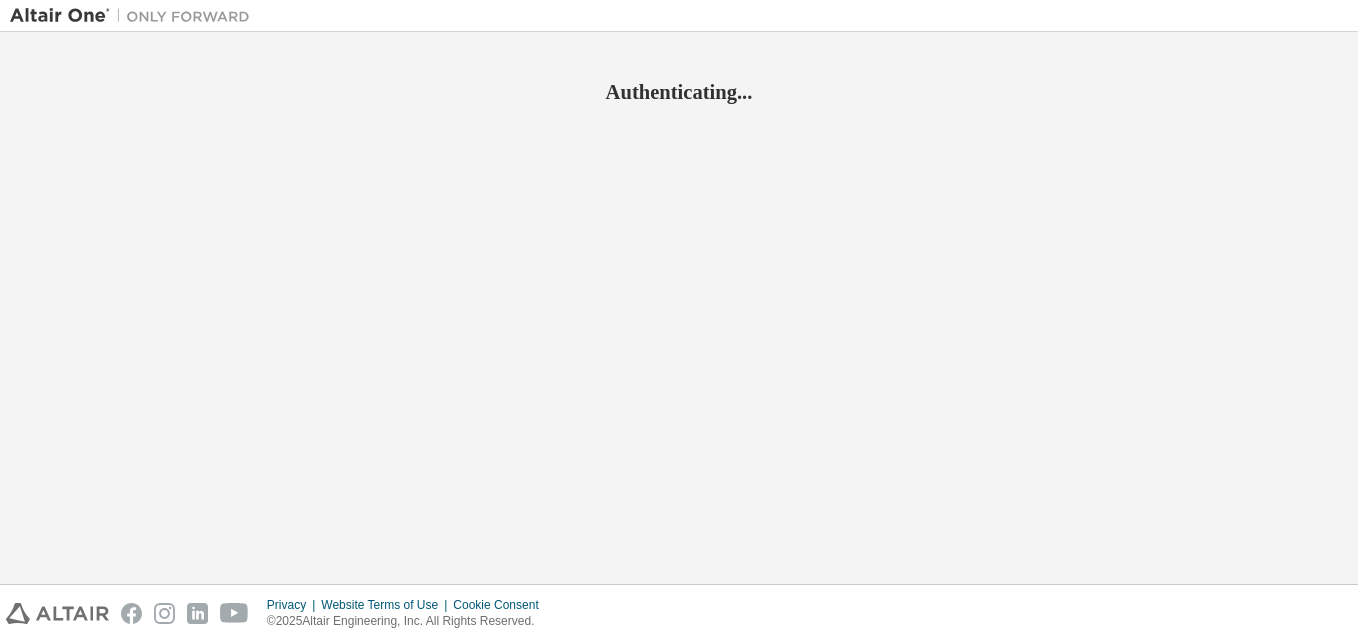 scroll, scrollTop: 0, scrollLeft: 0, axis: both 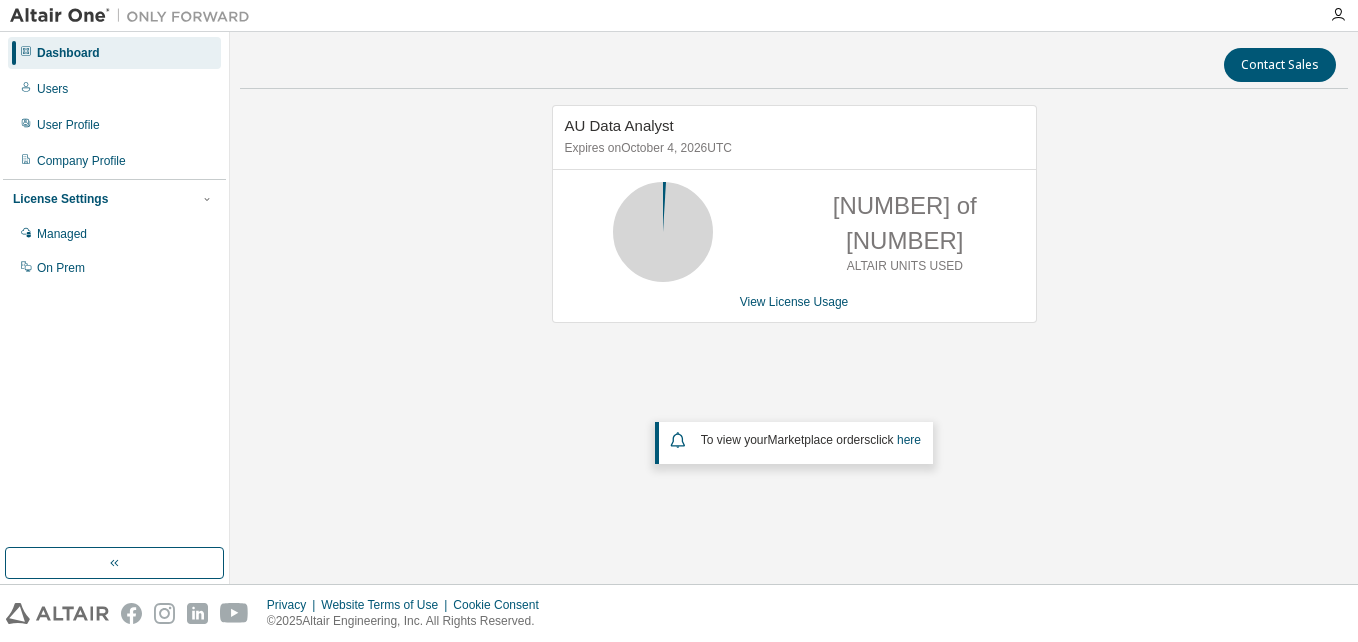 click 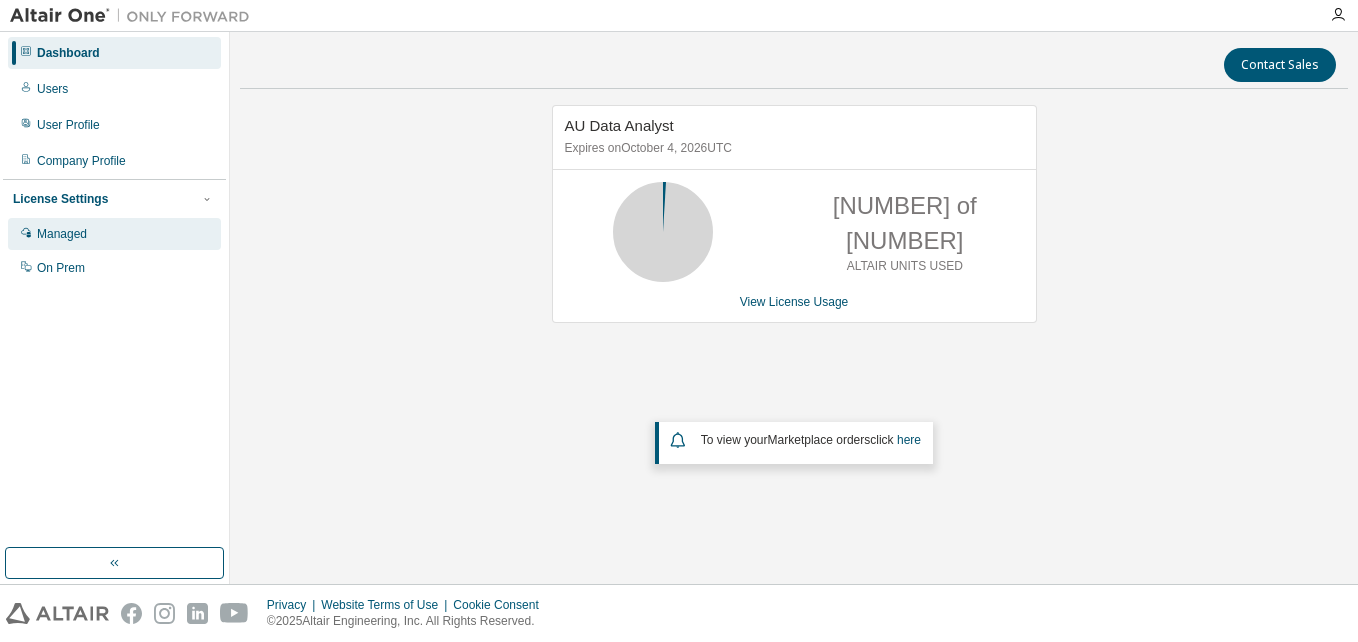click on "Managed" at bounding box center [62, 234] 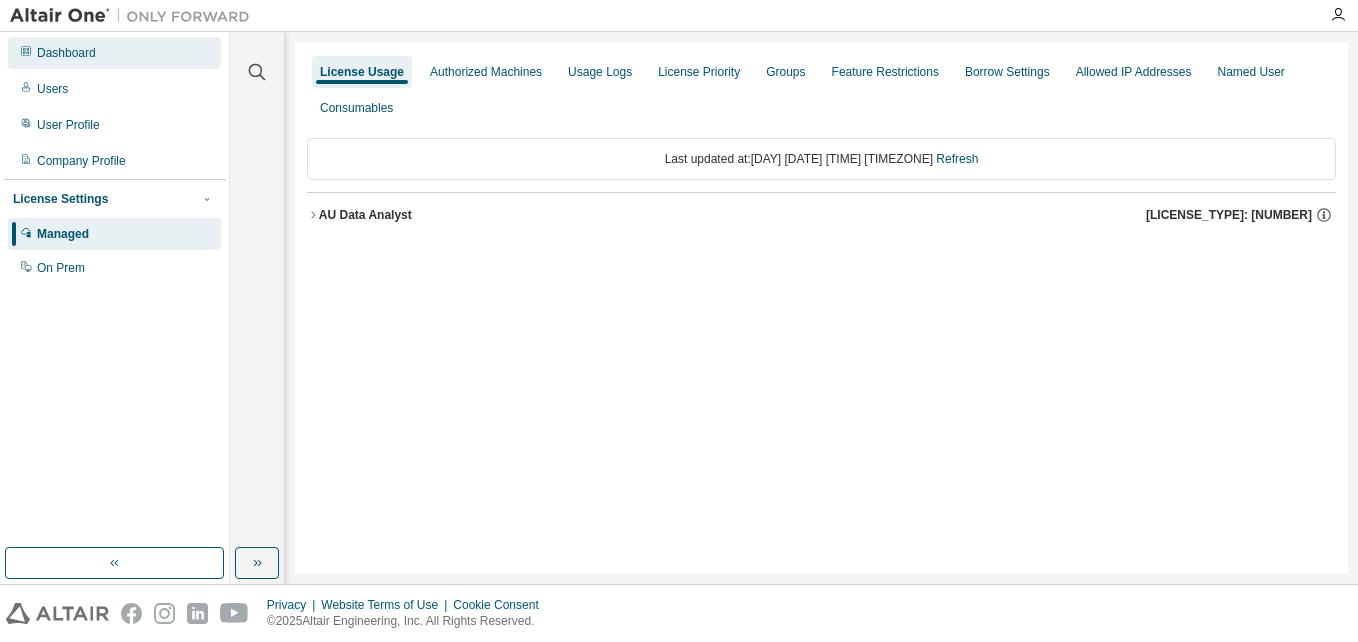click on "Dashboard" at bounding box center (66, 53) 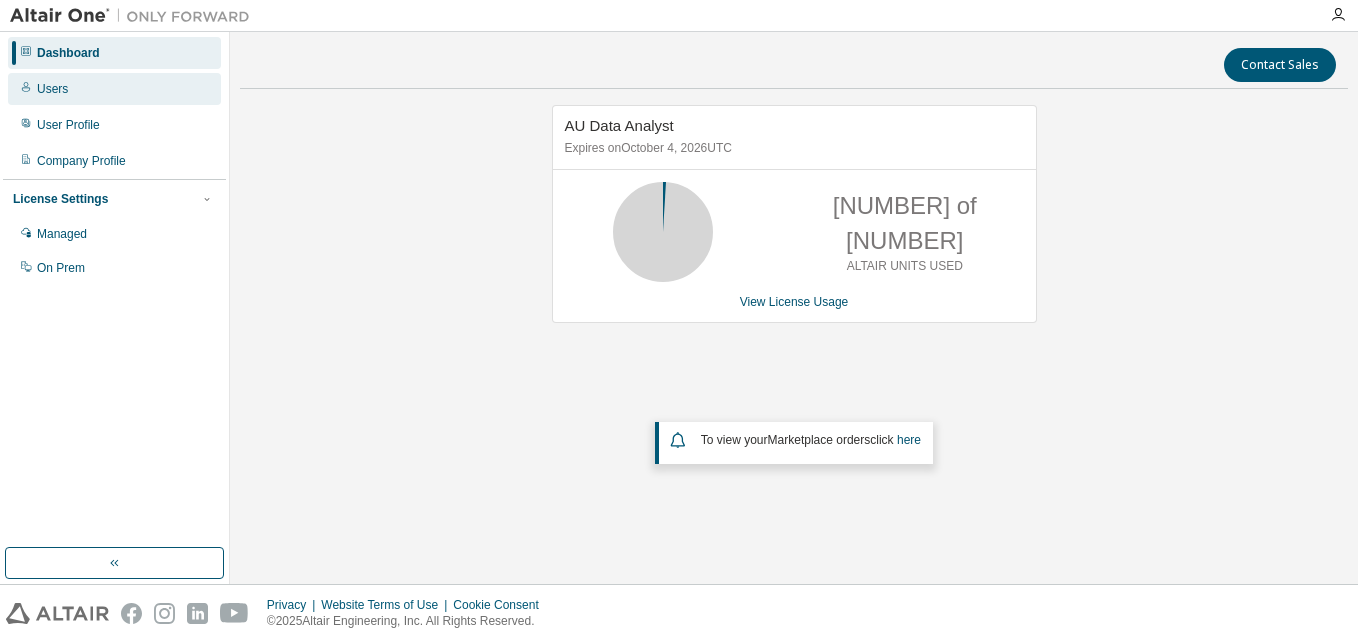 click on "Users" at bounding box center (52, 89) 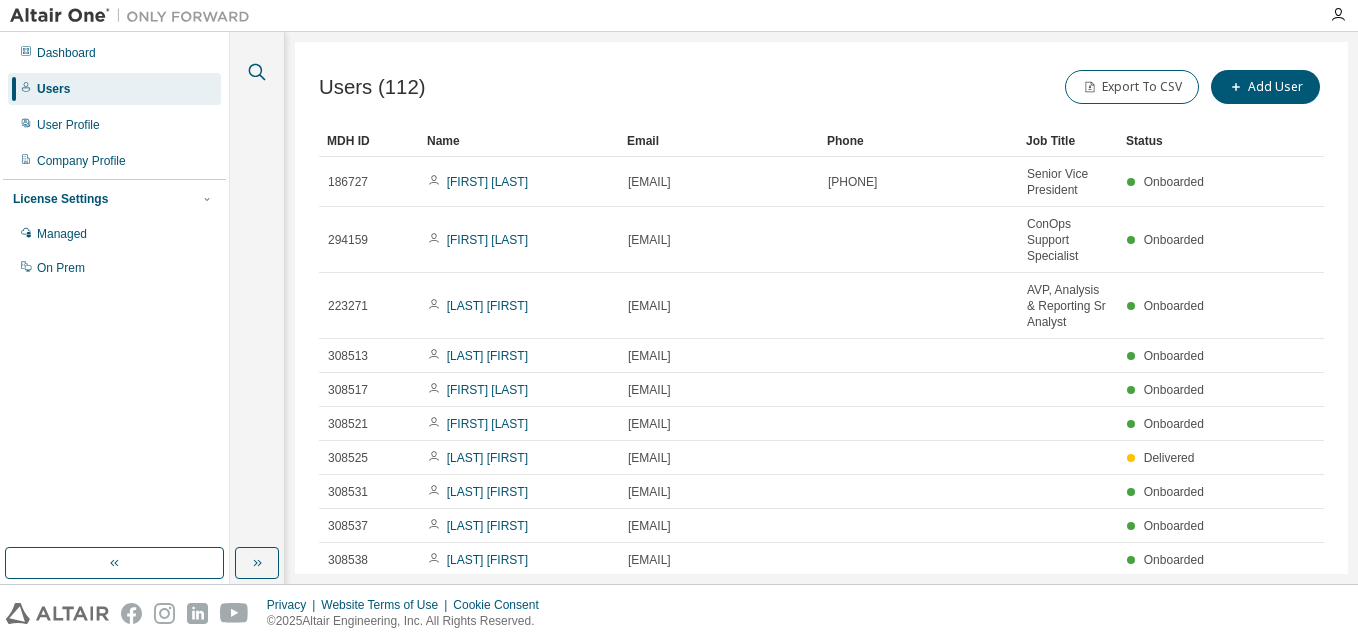 click 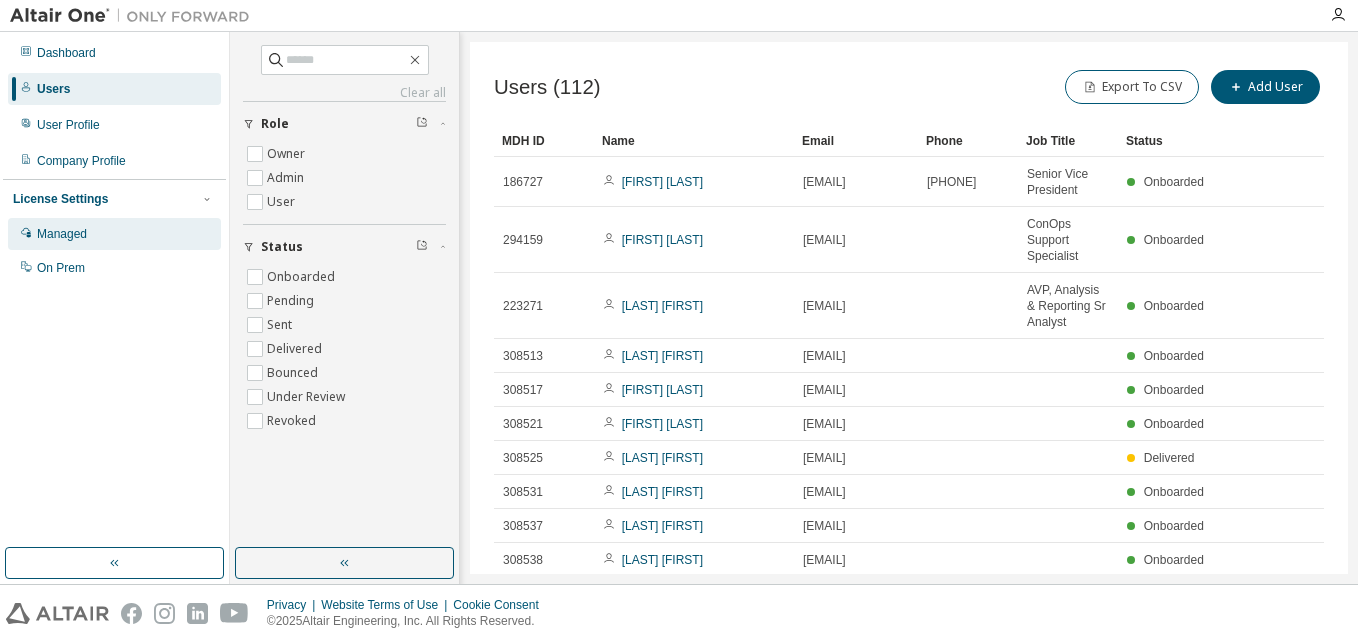 click on "Managed" at bounding box center [62, 234] 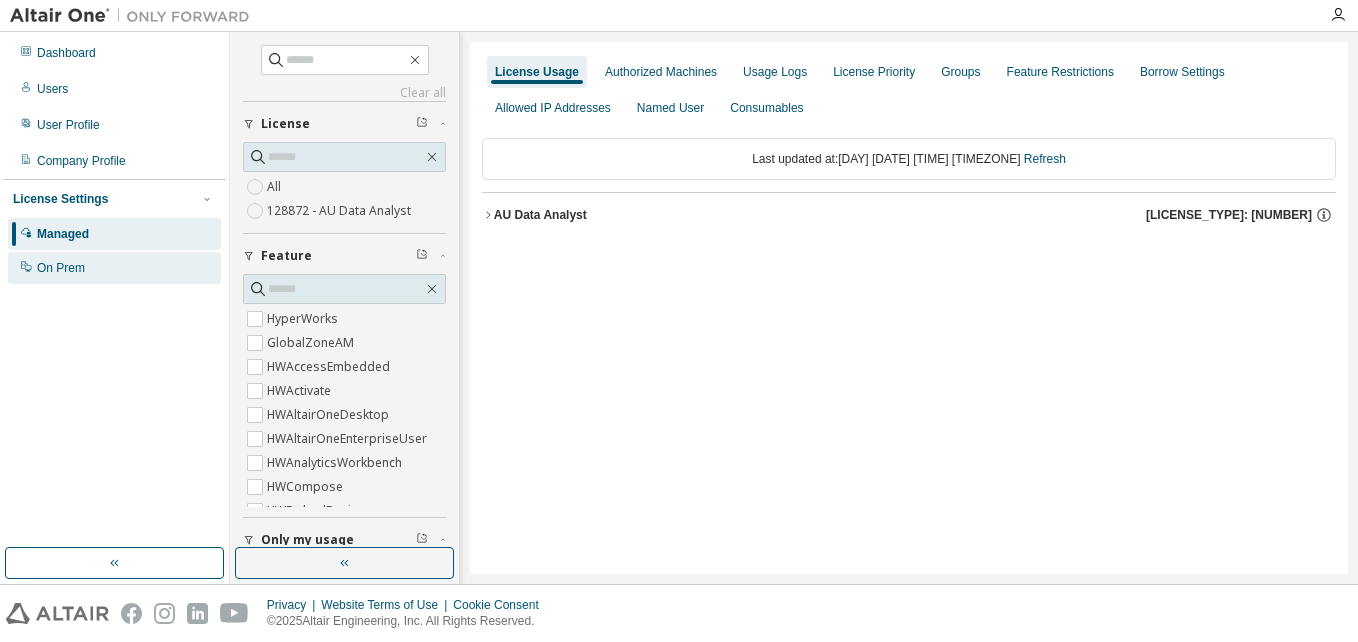 click on "On Prem" at bounding box center [61, 268] 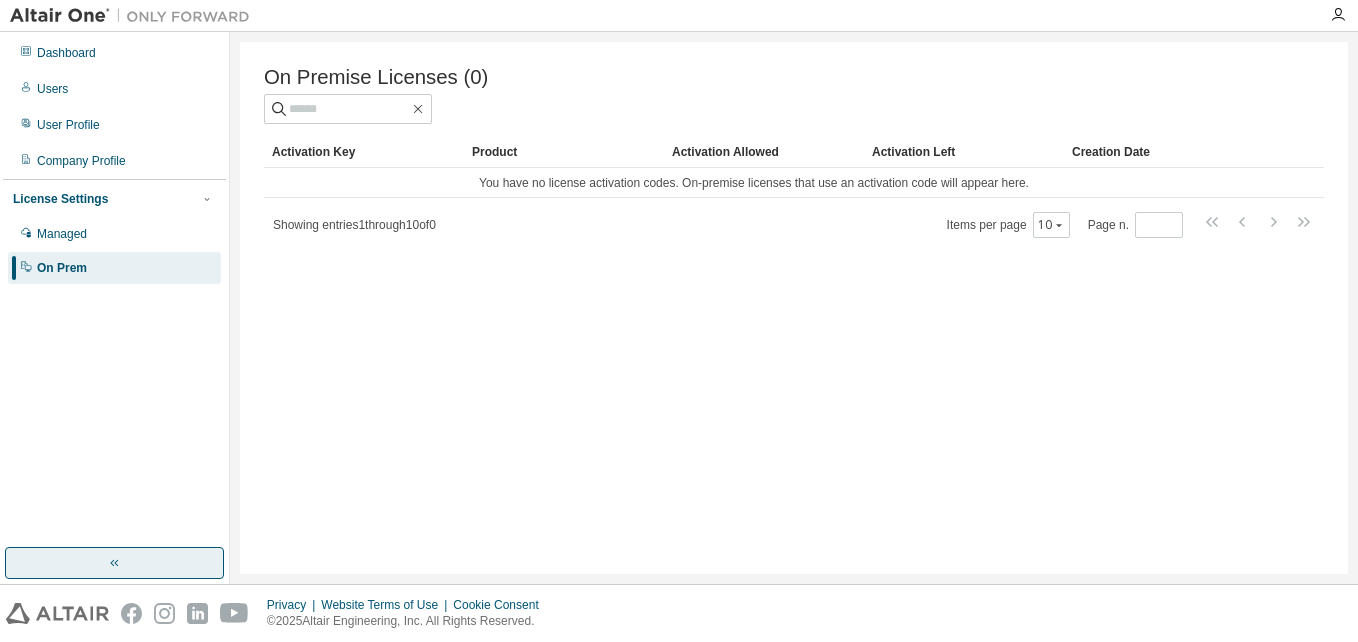 click 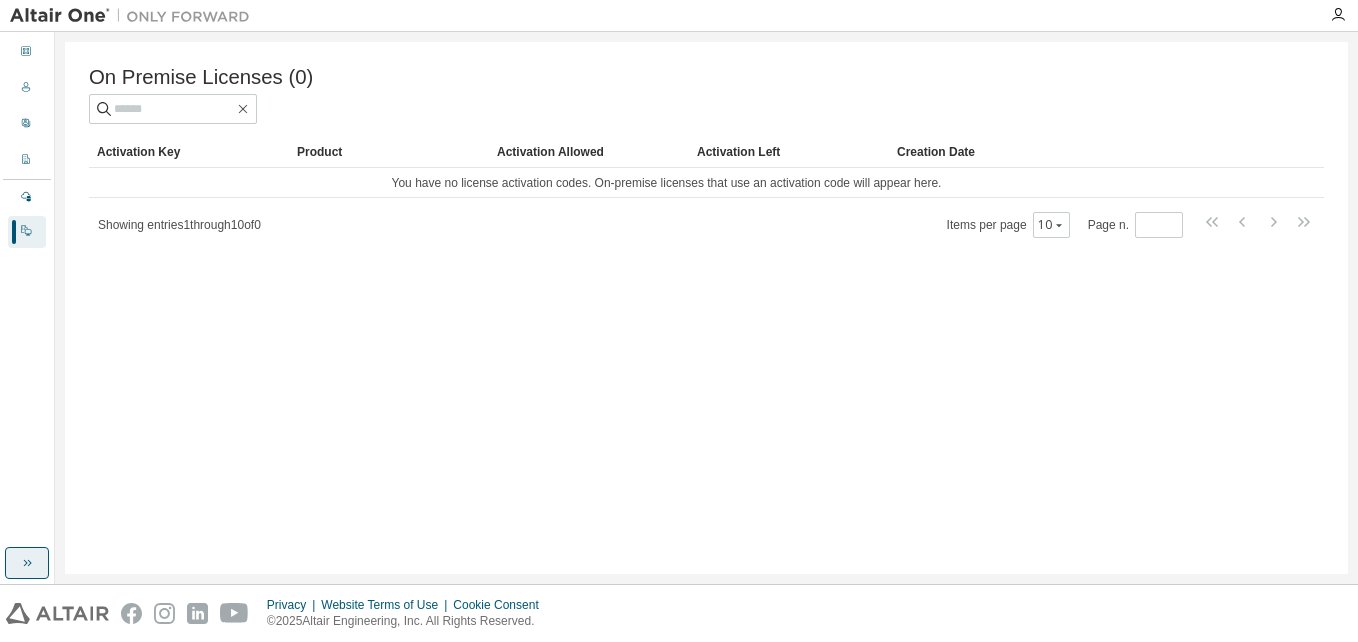 type 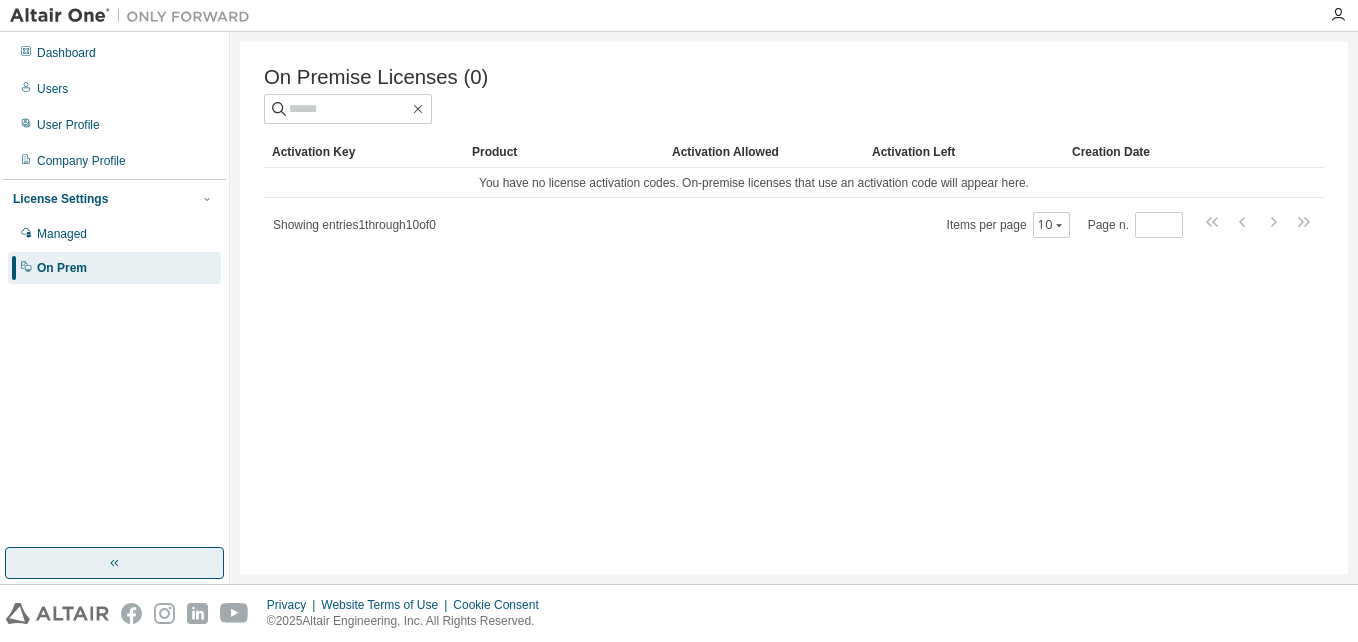 click at bounding box center (57, 613) 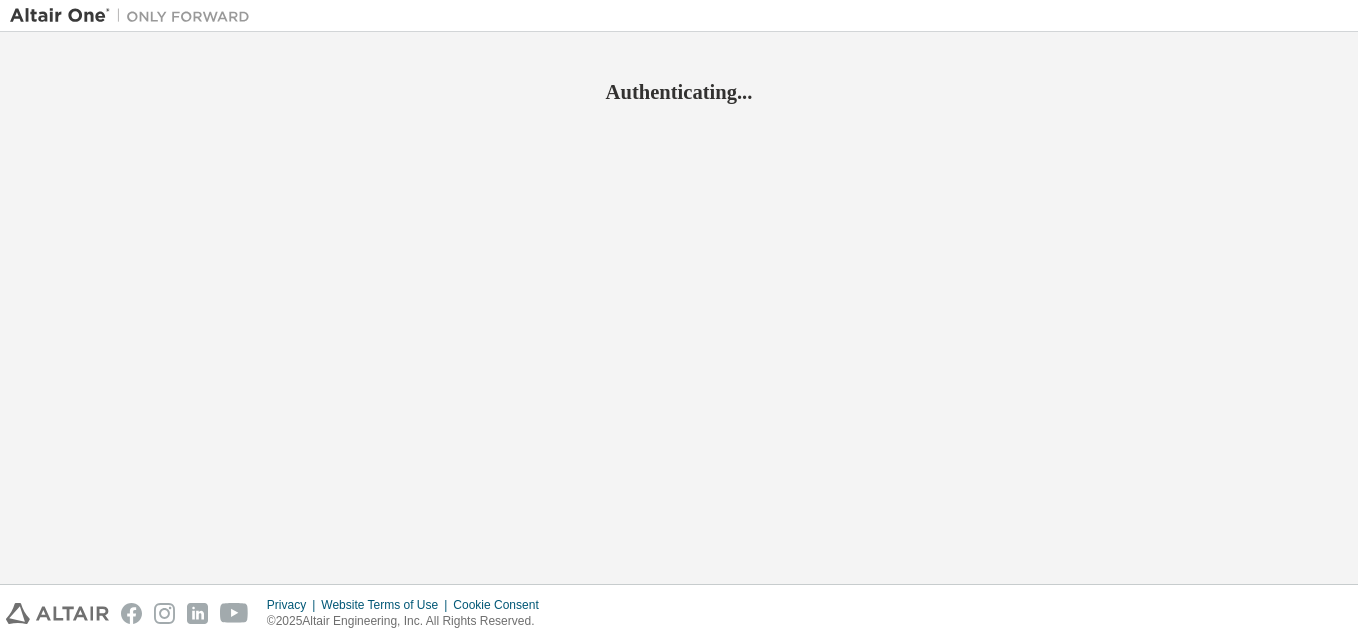 scroll, scrollTop: 0, scrollLeft: 0, axis: both 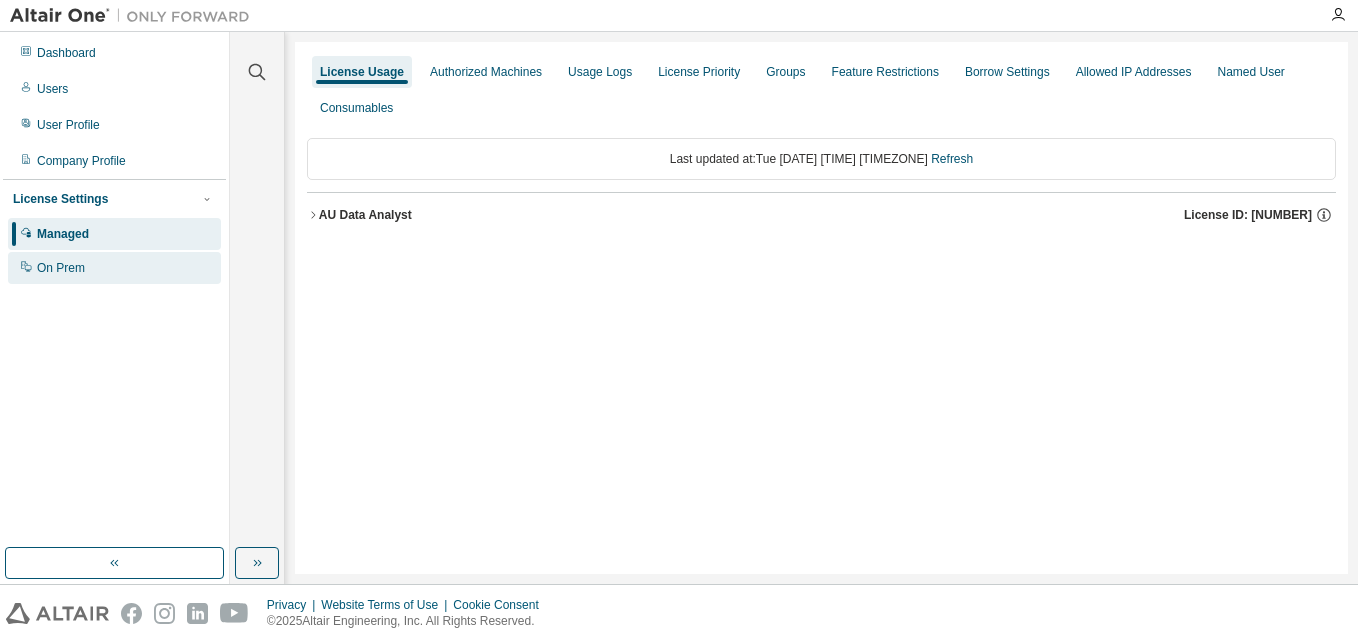 click on "On Prem" at bounding box center (61, 268) 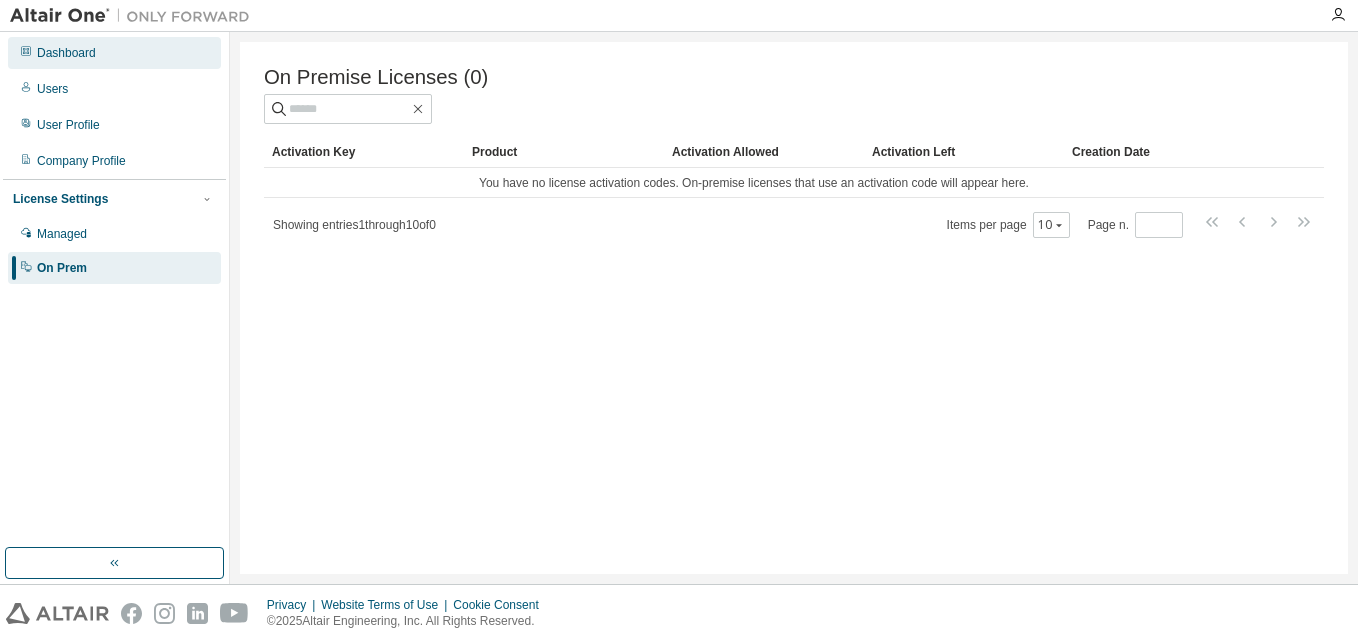 click on "Dashboard" at bounding box center [66, 53] 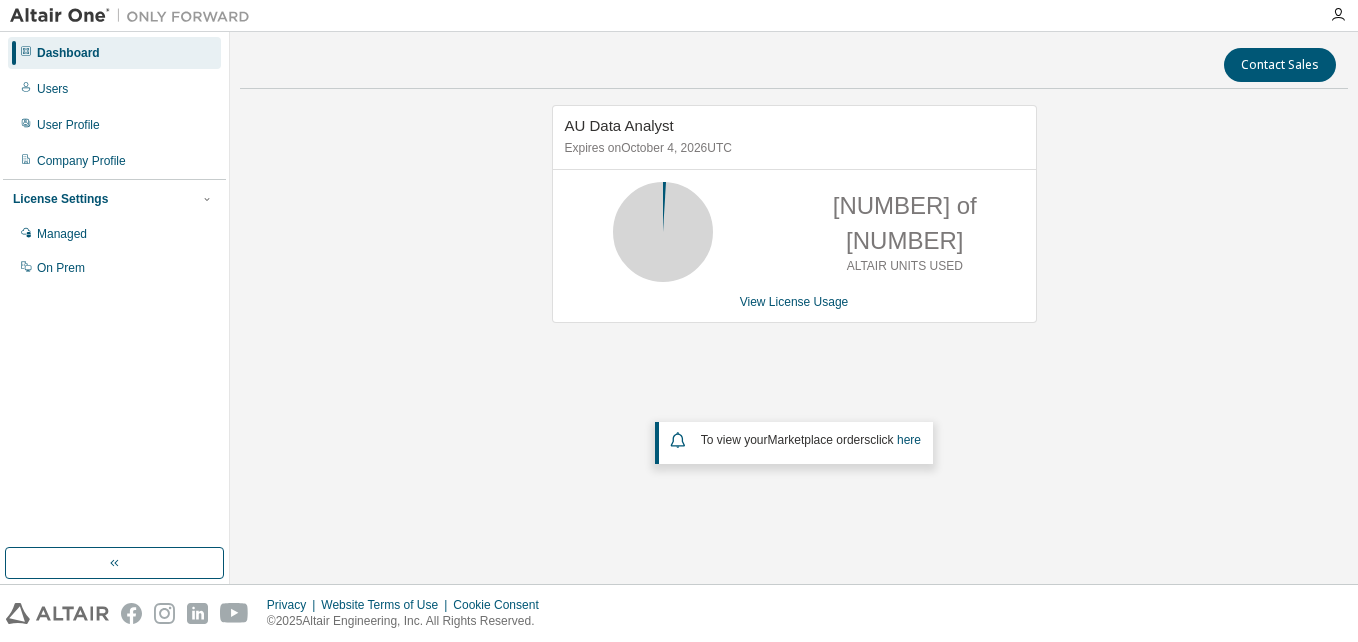 click on "Dashboard" at bounding box center [114, 53] 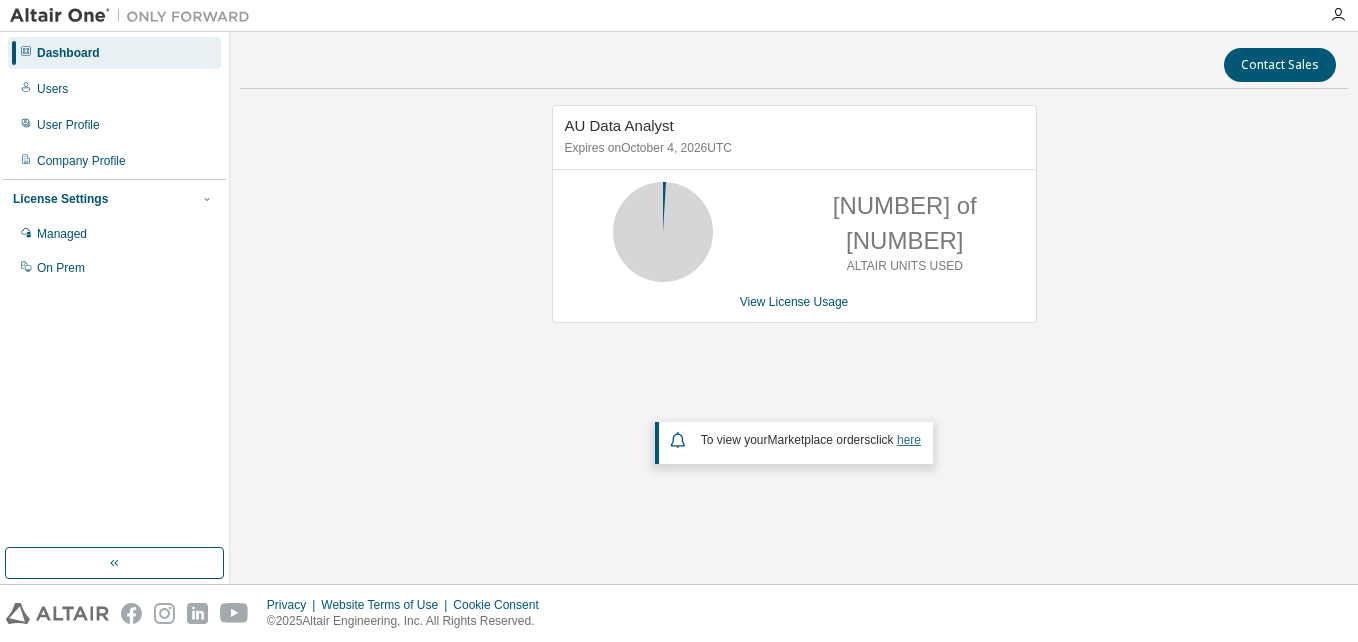 click on "here" at bounding box center [909, 440] 